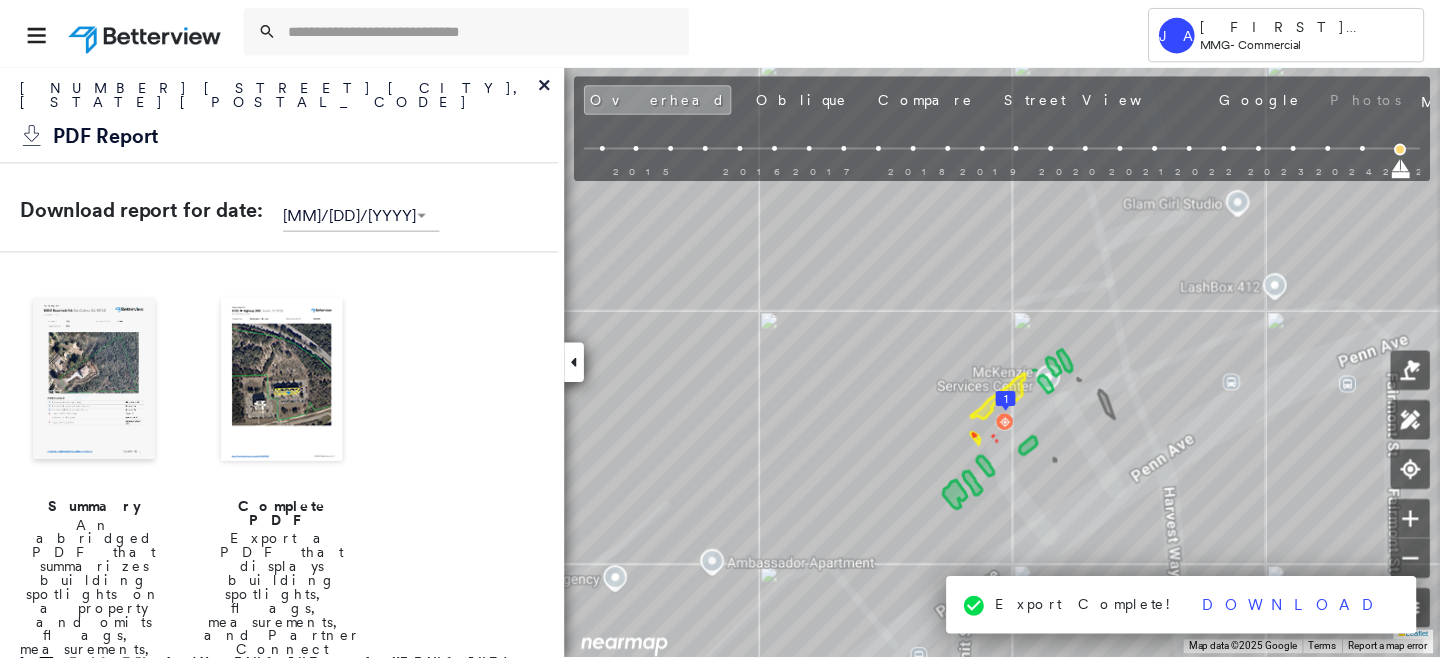 scroll, scrollTop: 0, scrollLeft: 0, axis: both 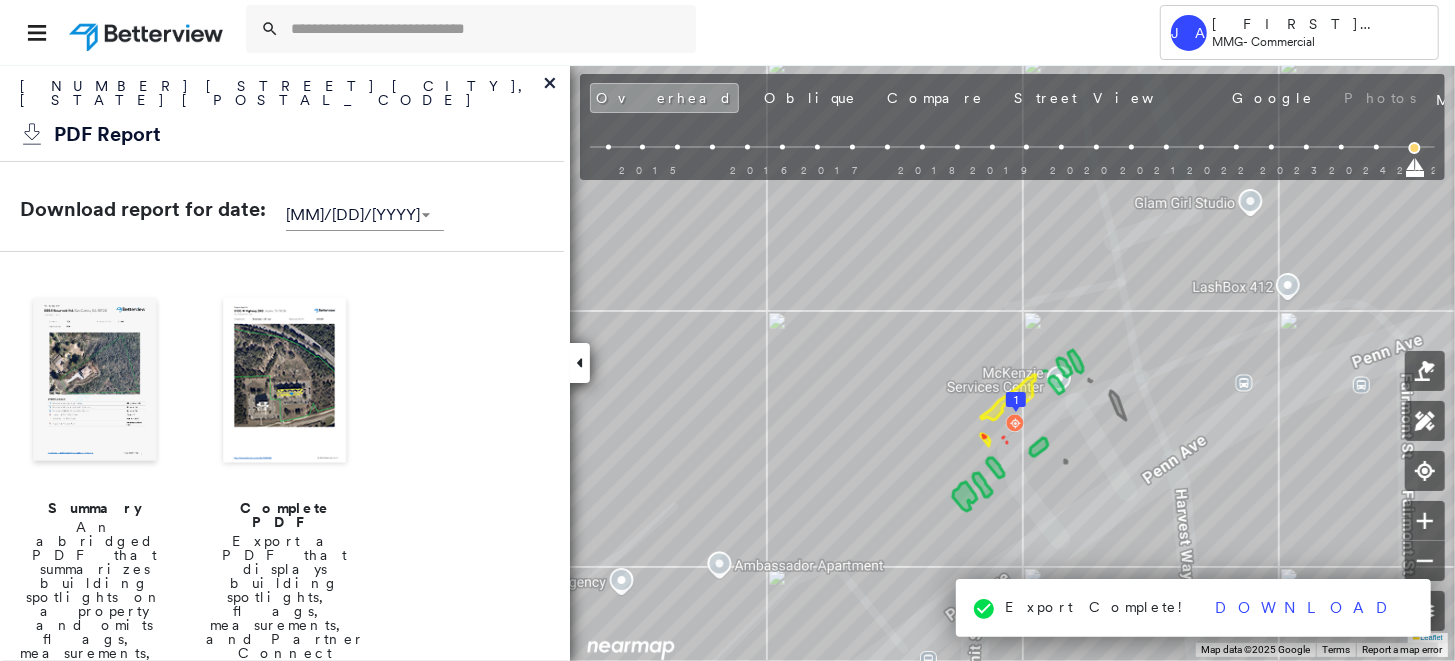click at bounding box center [148, 32] 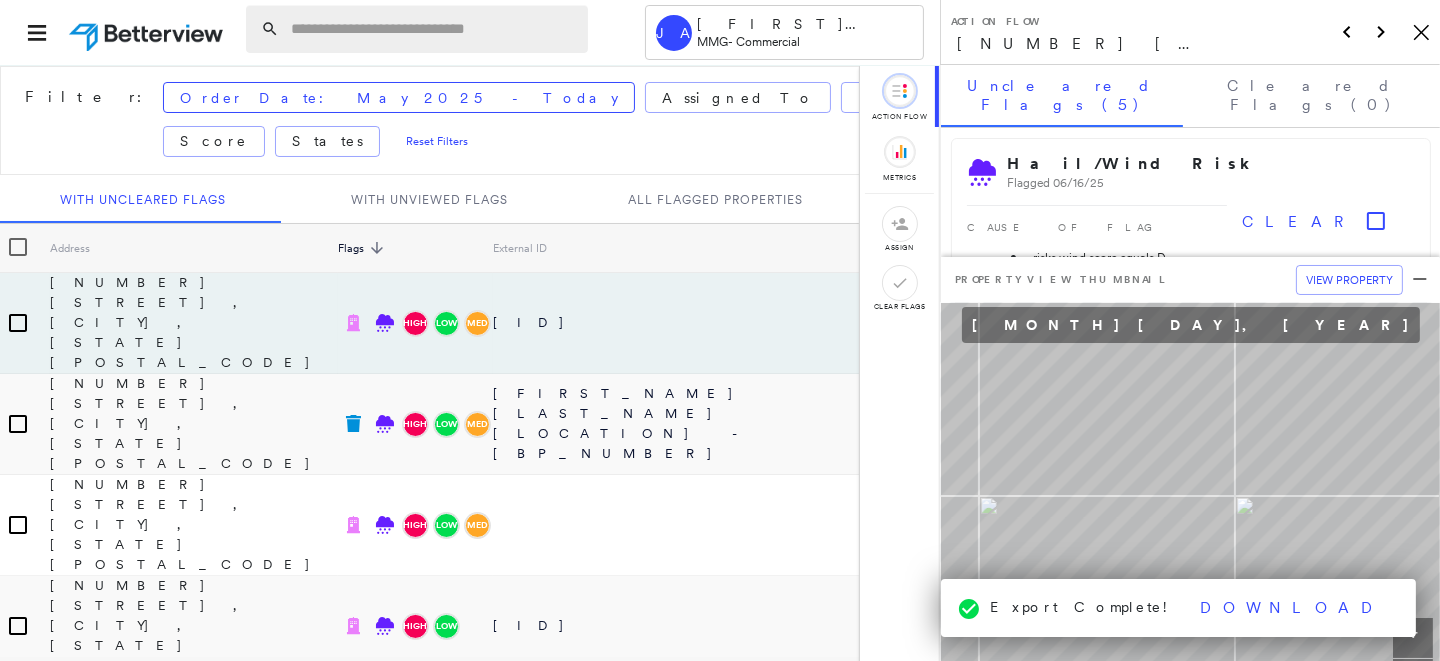 click at bounding box center (433, 29) 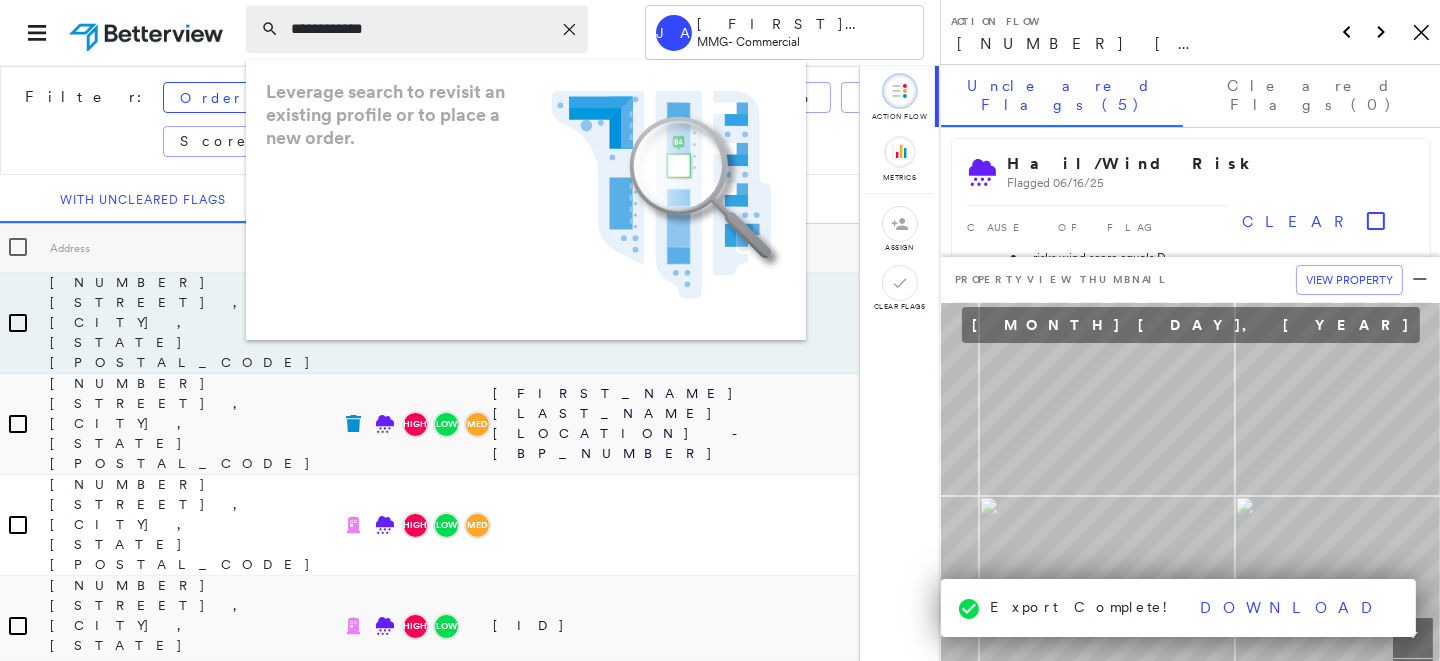 click on "**********" at bounding box center (421, 29) 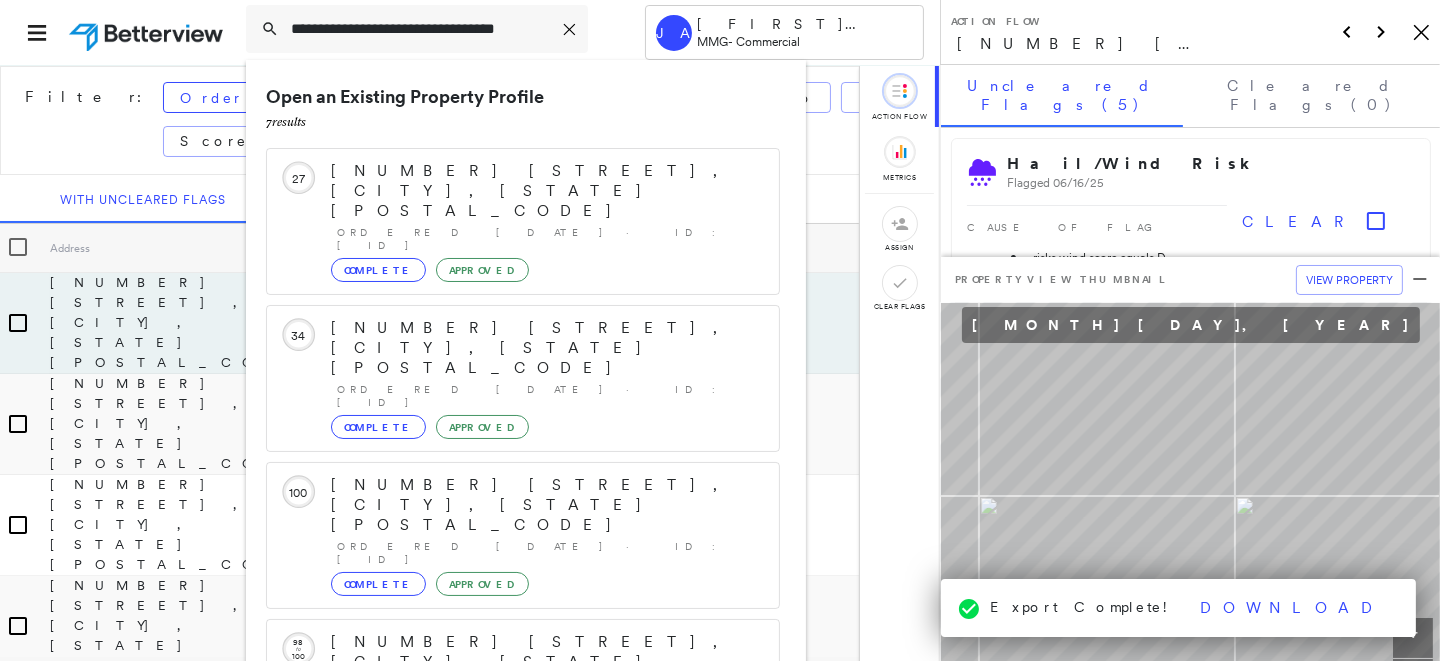 scroll, scrollTop: 206, scrollLeft: 0, axis: vertical 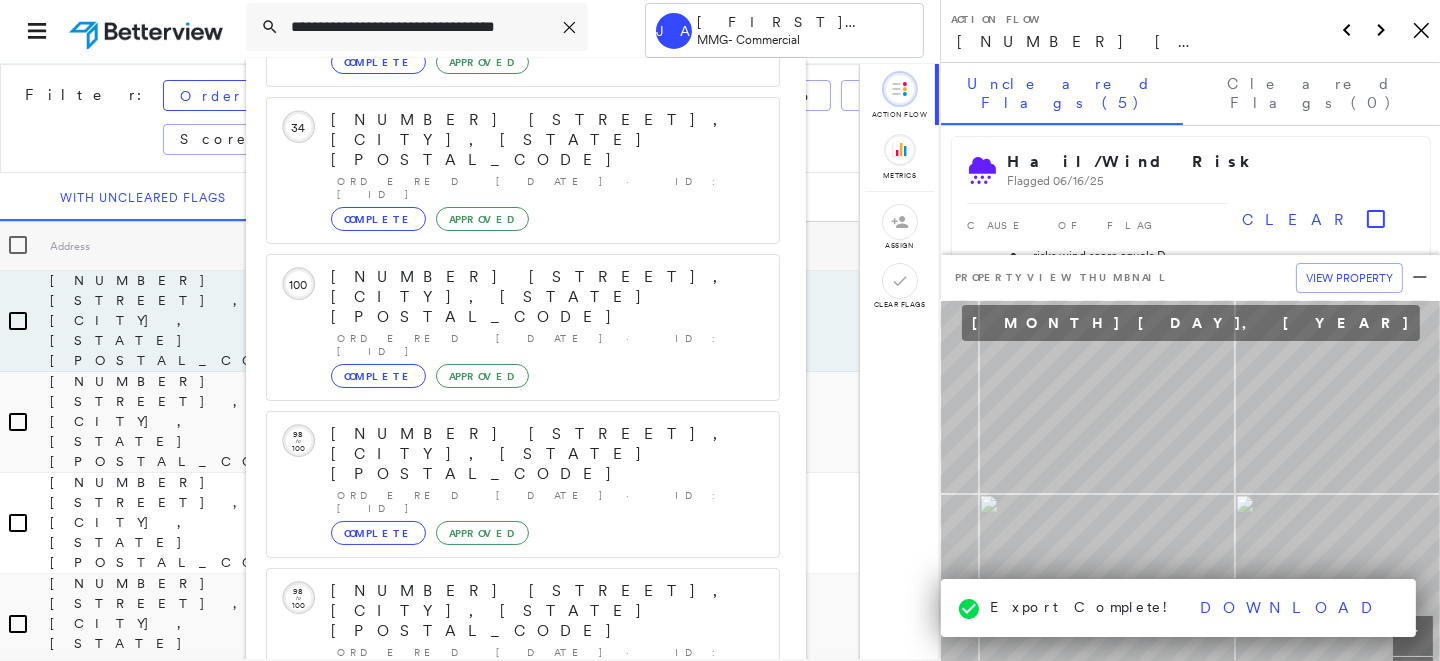 type on "**********" 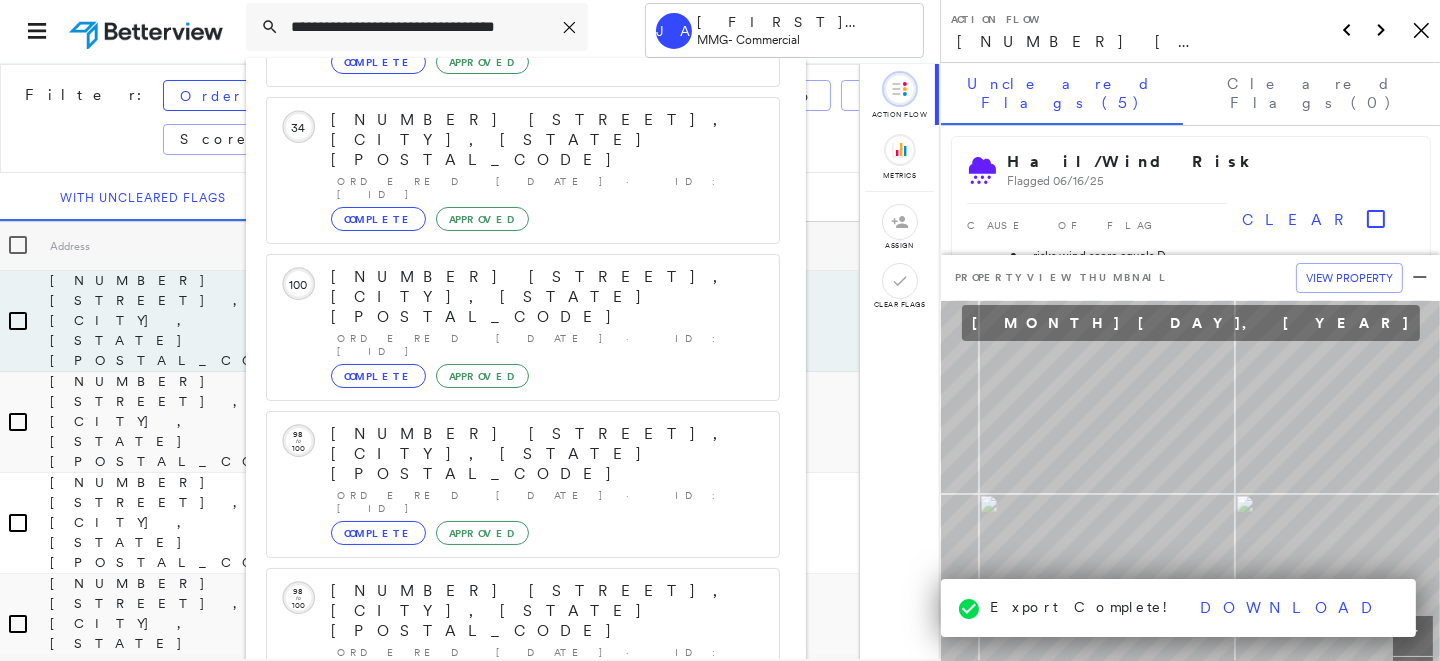 click 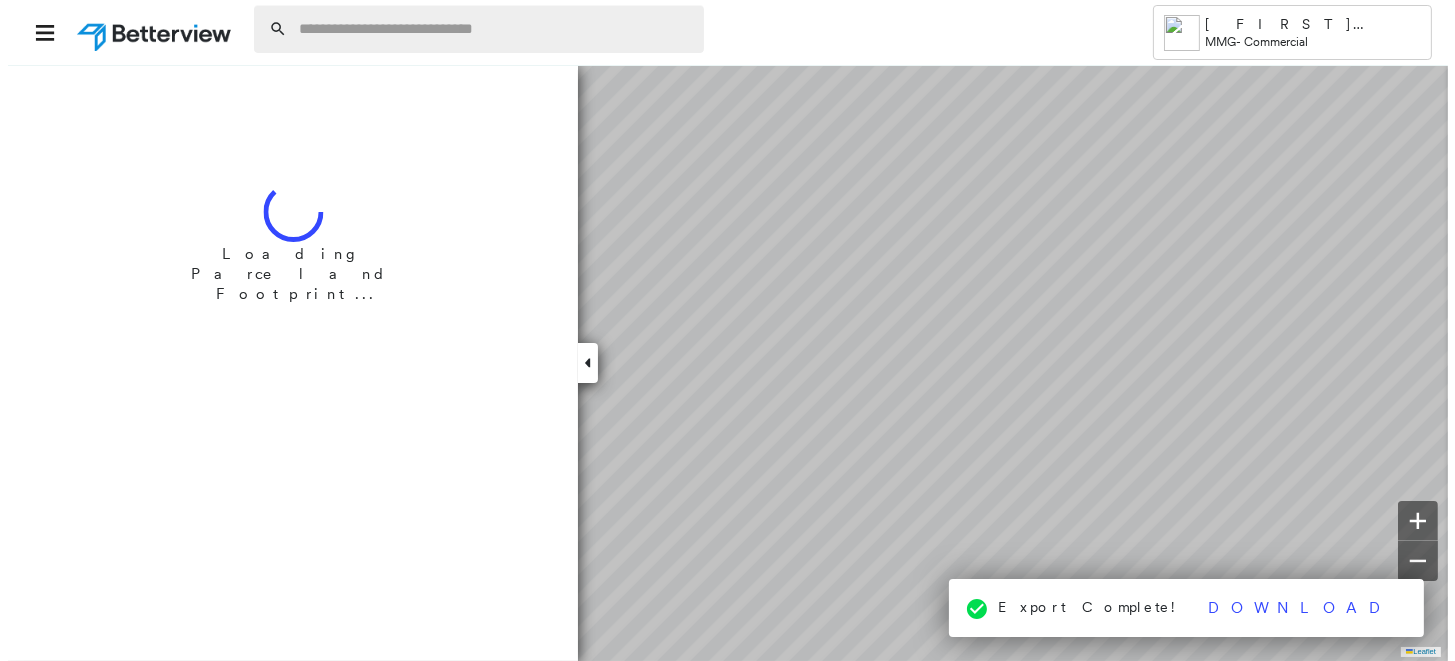 scroll, scrollTop: 0, scrollLeft: 0, axis: both 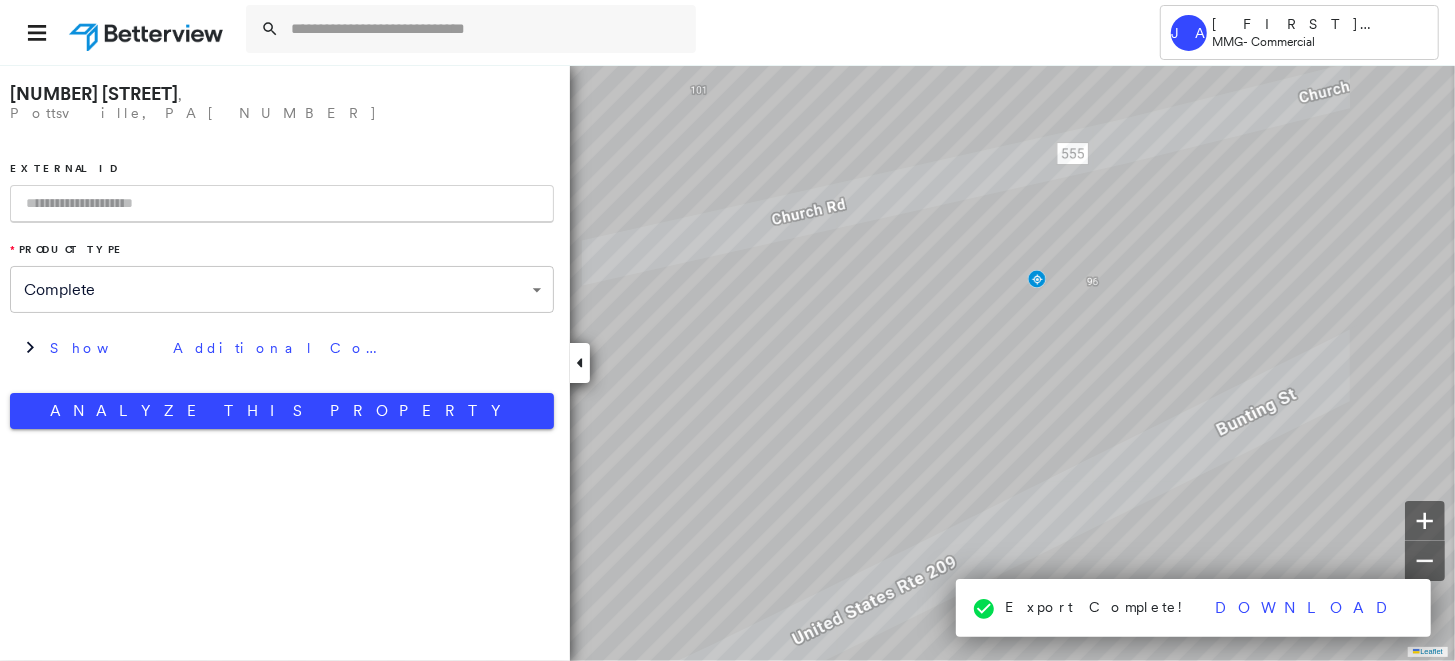 click at bounding box center [282, 204] 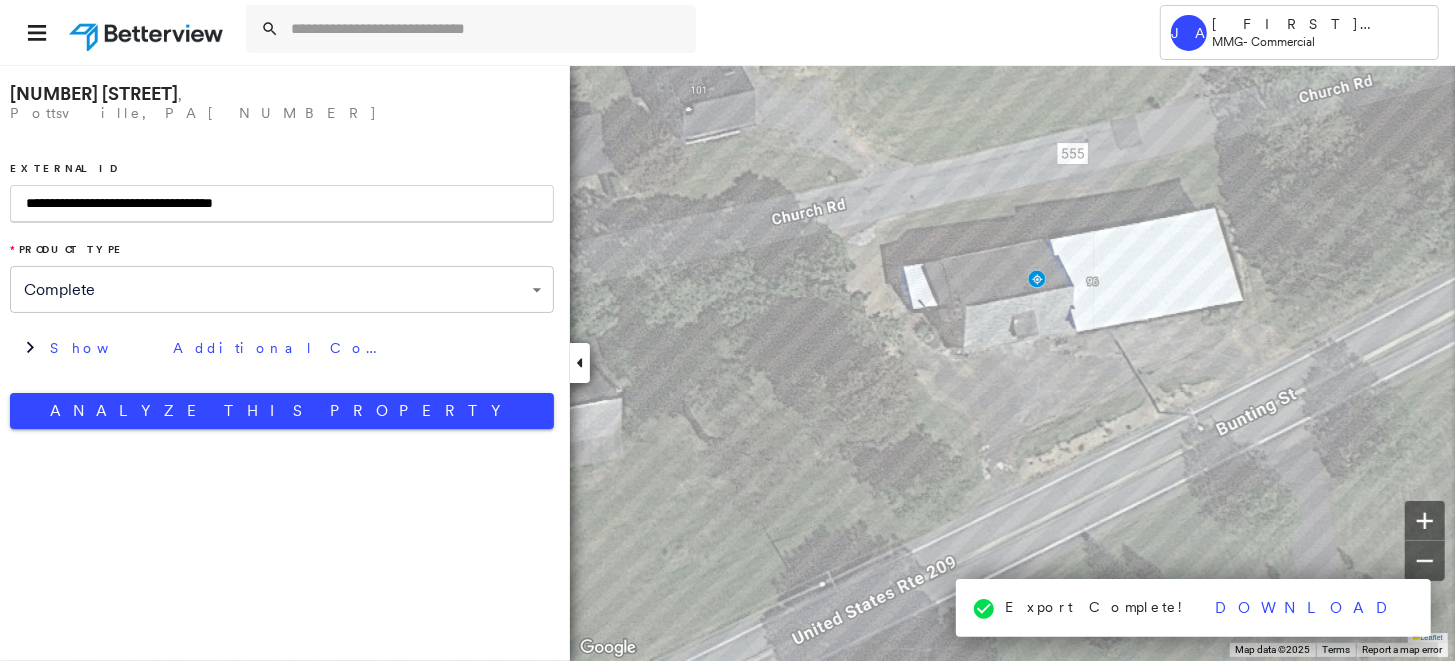 type on "**********" 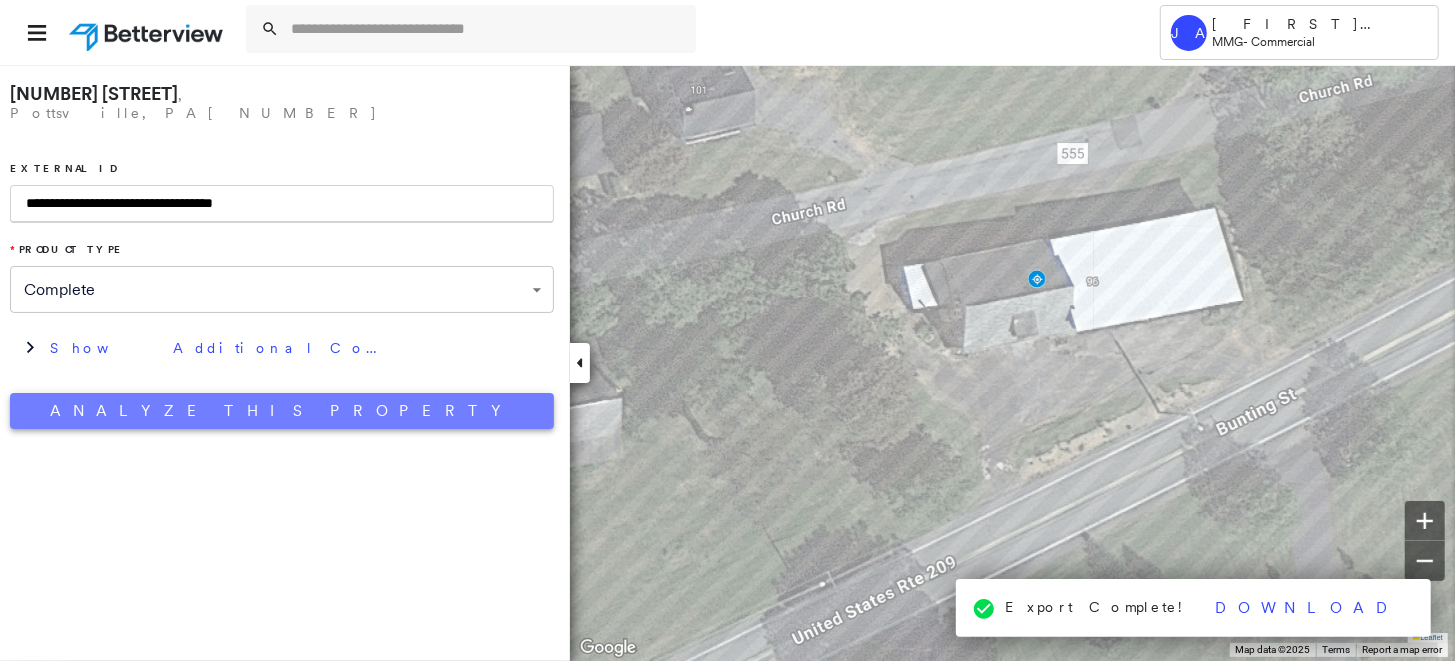 click on "Analyze This Property" at bounding box center [282, 411] 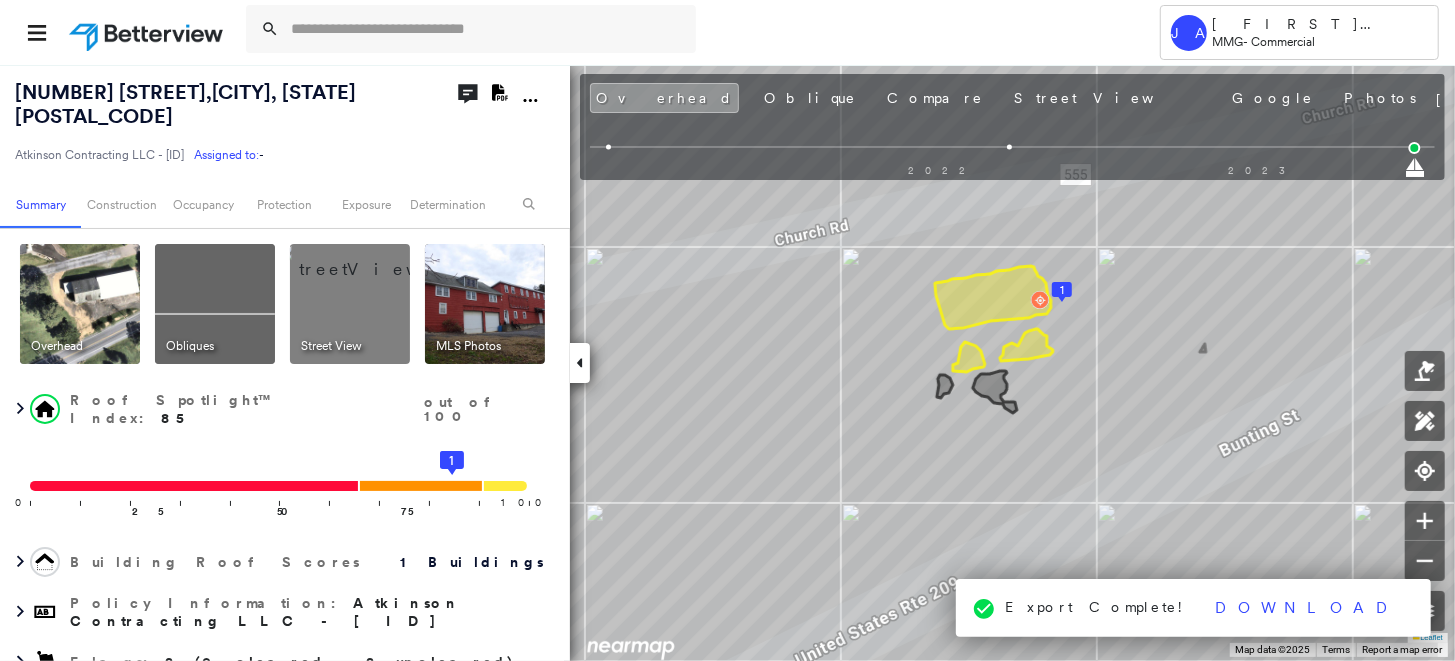 click 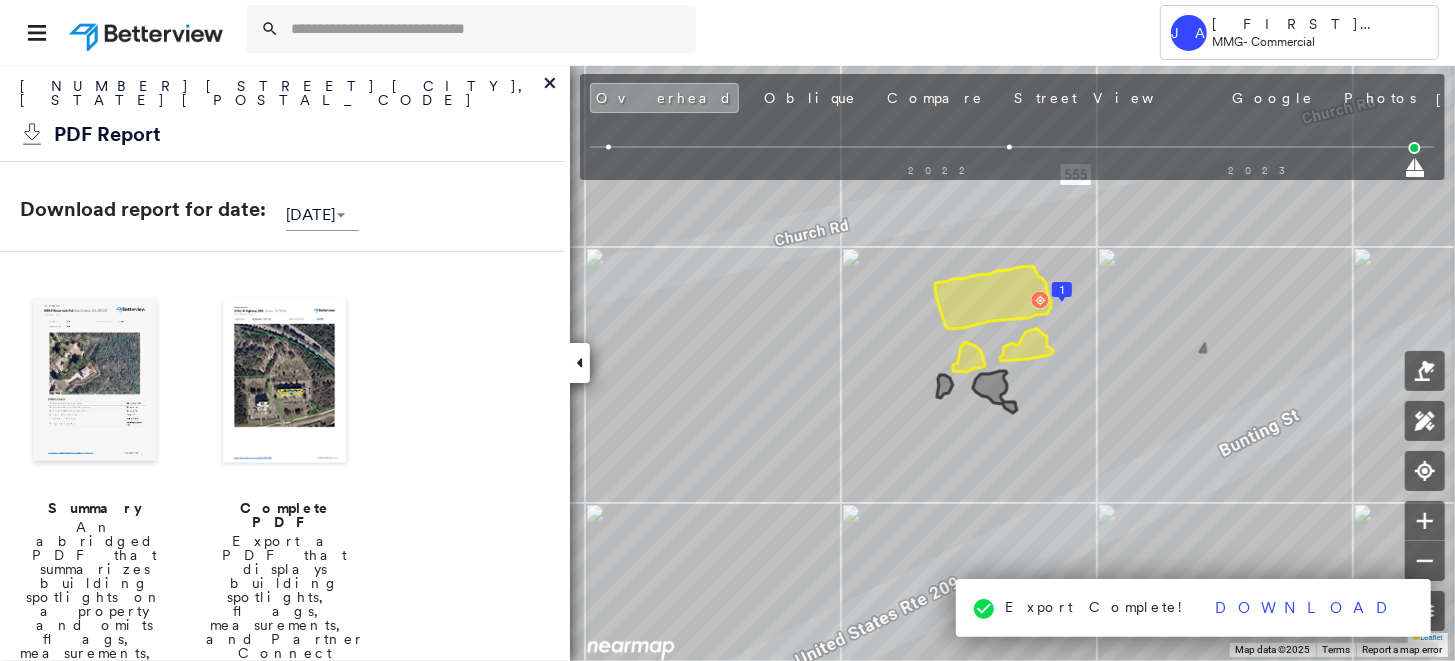 click at bounding box center (95, 382) 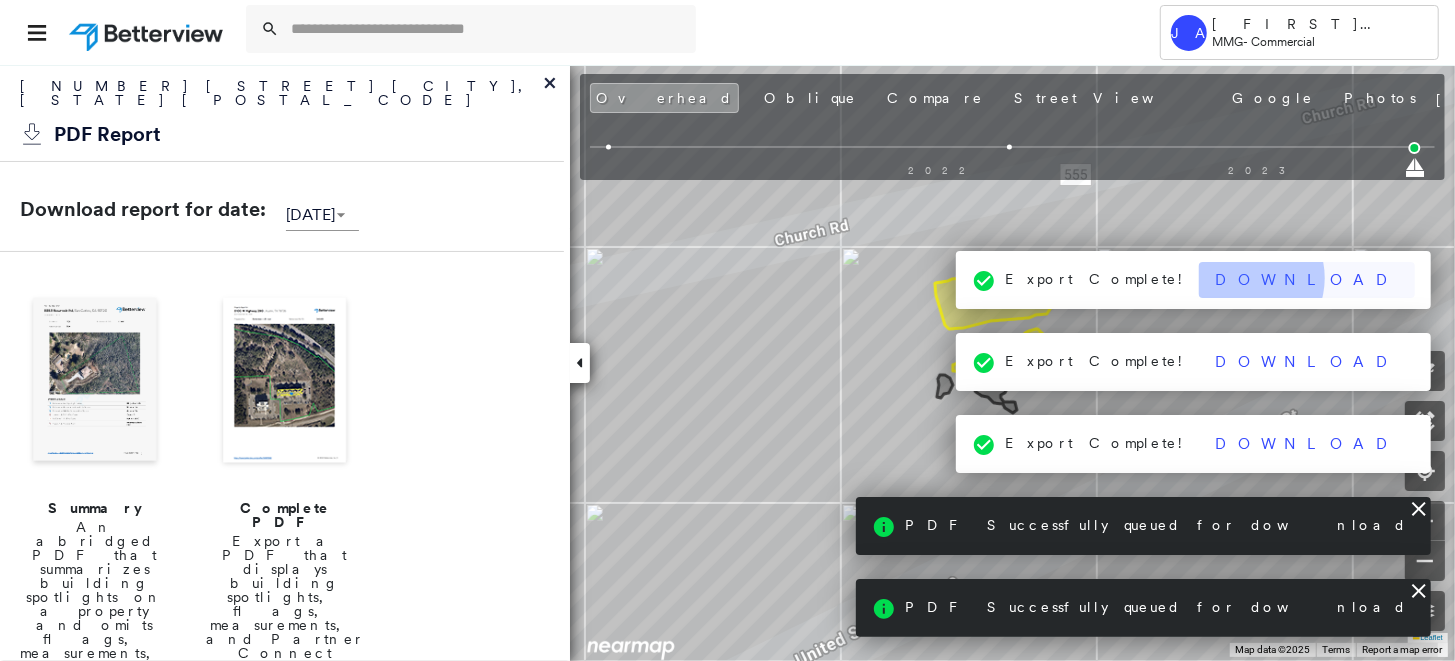 click on "Download" at bounding box center (1307, 280) 